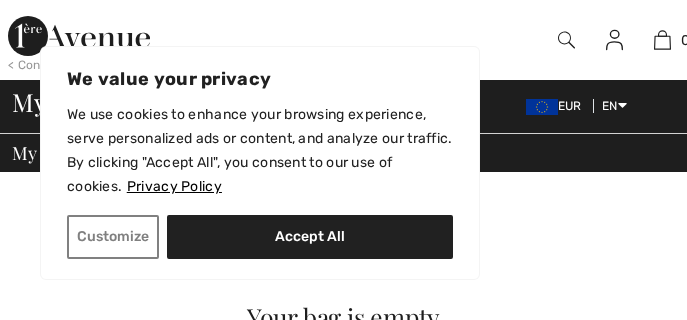 scroll, scrollTop: 0, scrollLeft: 0, axis: both 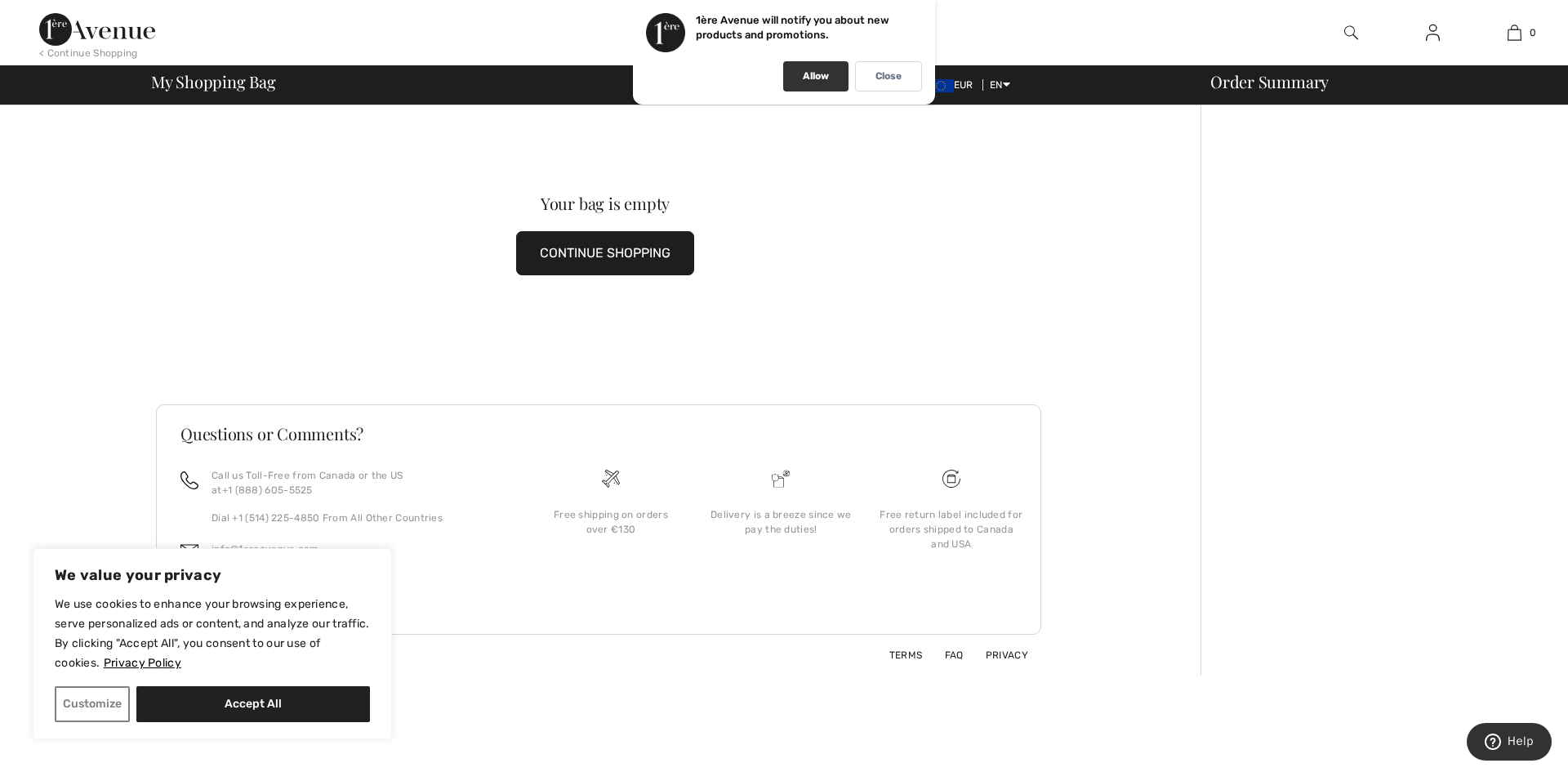 click on "Allow" at bounding box center (816, 76) 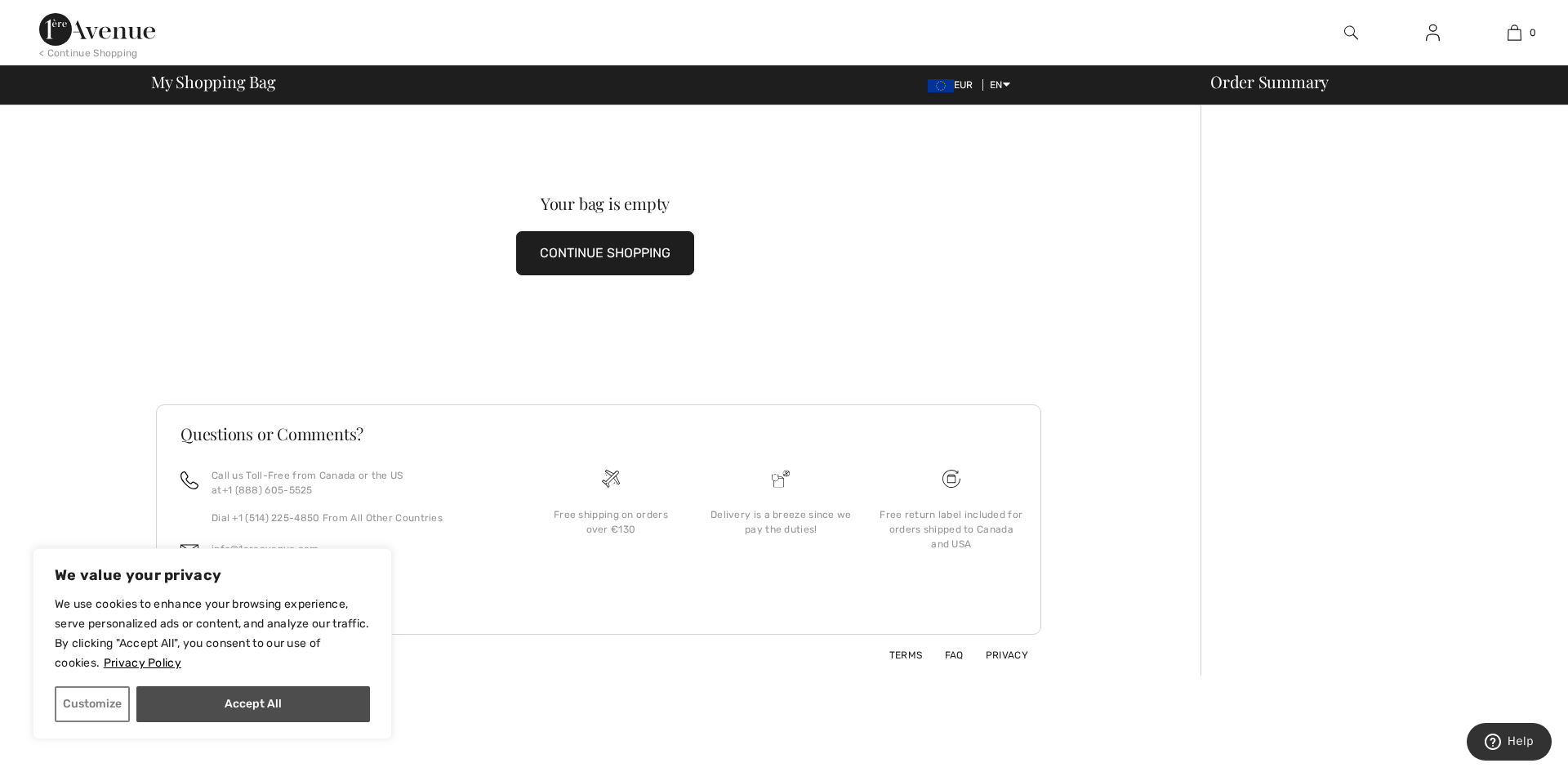 click on "Accept All" at bounding box center [253, 704] 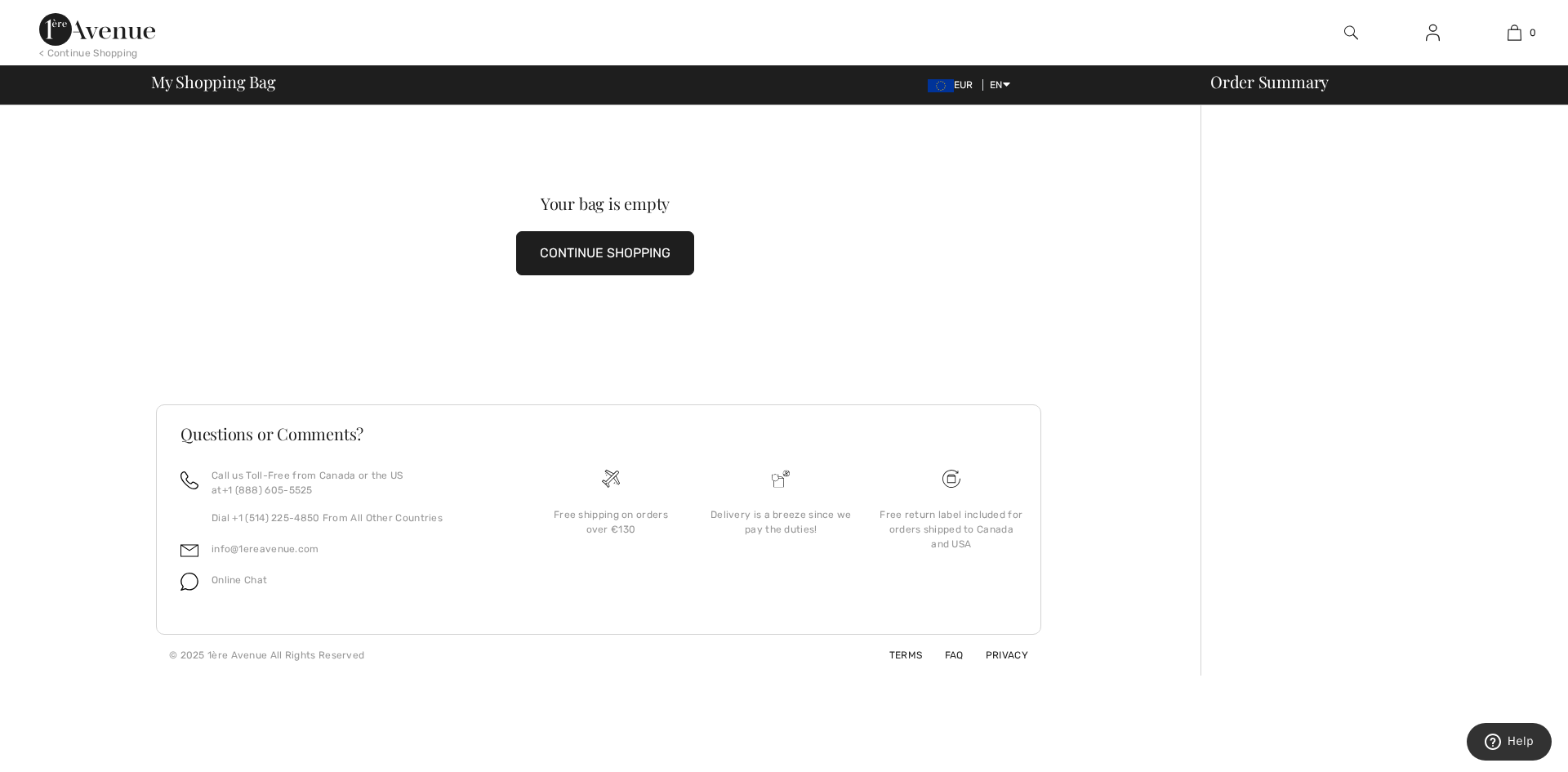 click at bounding box center [97, 29] 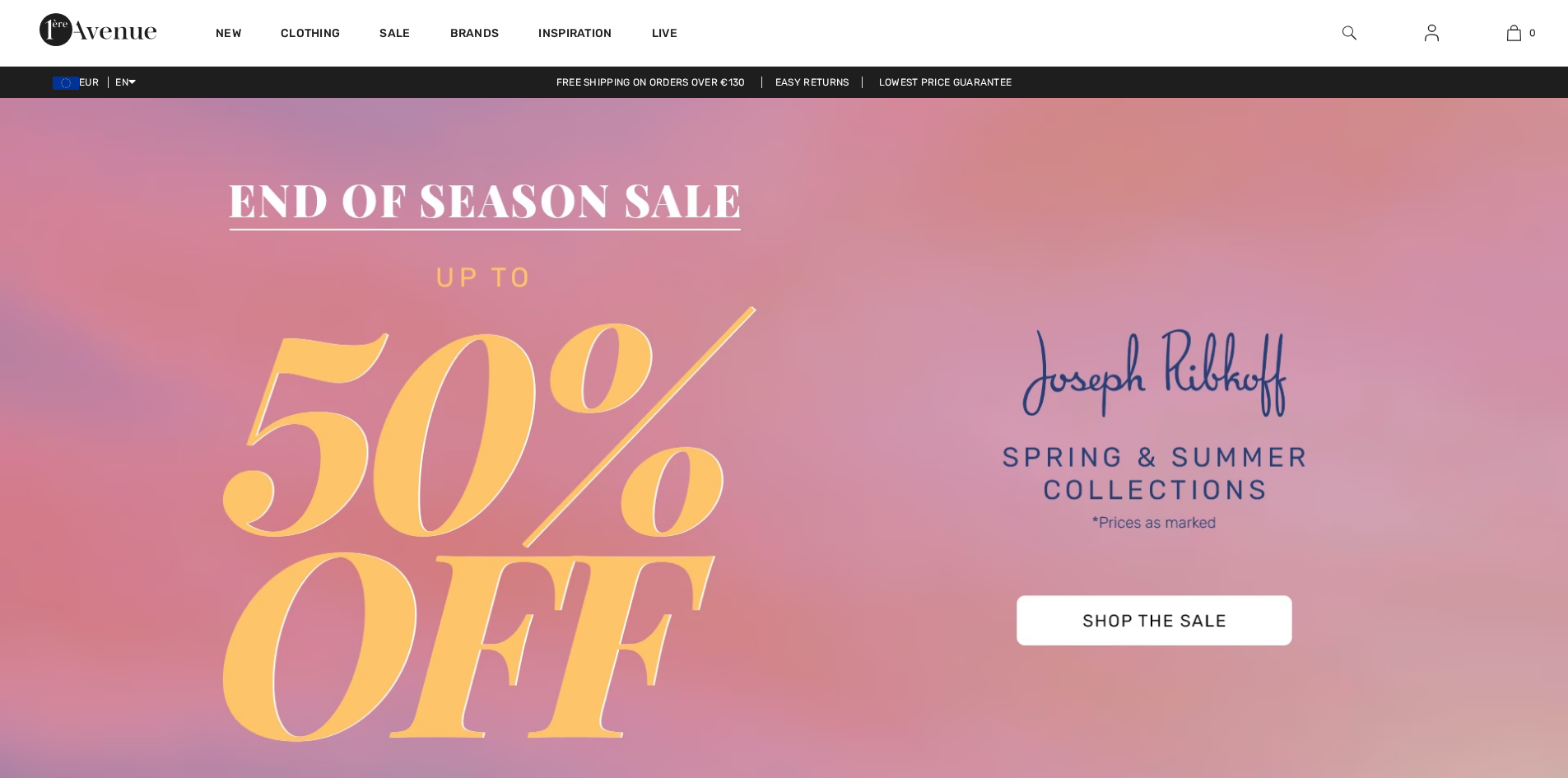 scroll, scrollTop: 0, scrollLeft: 0, axis: both 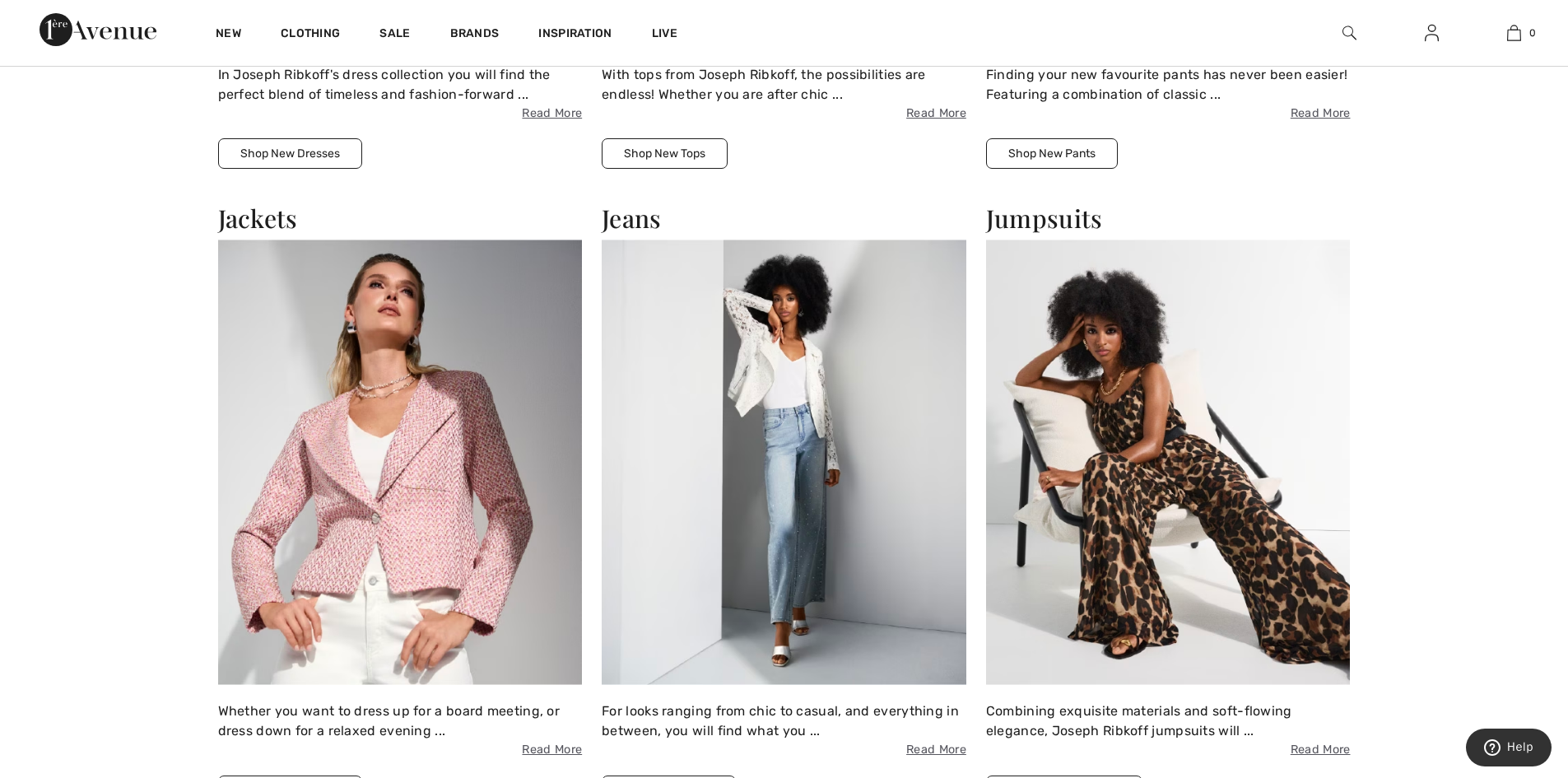 click at bounding box center [1168, 462] 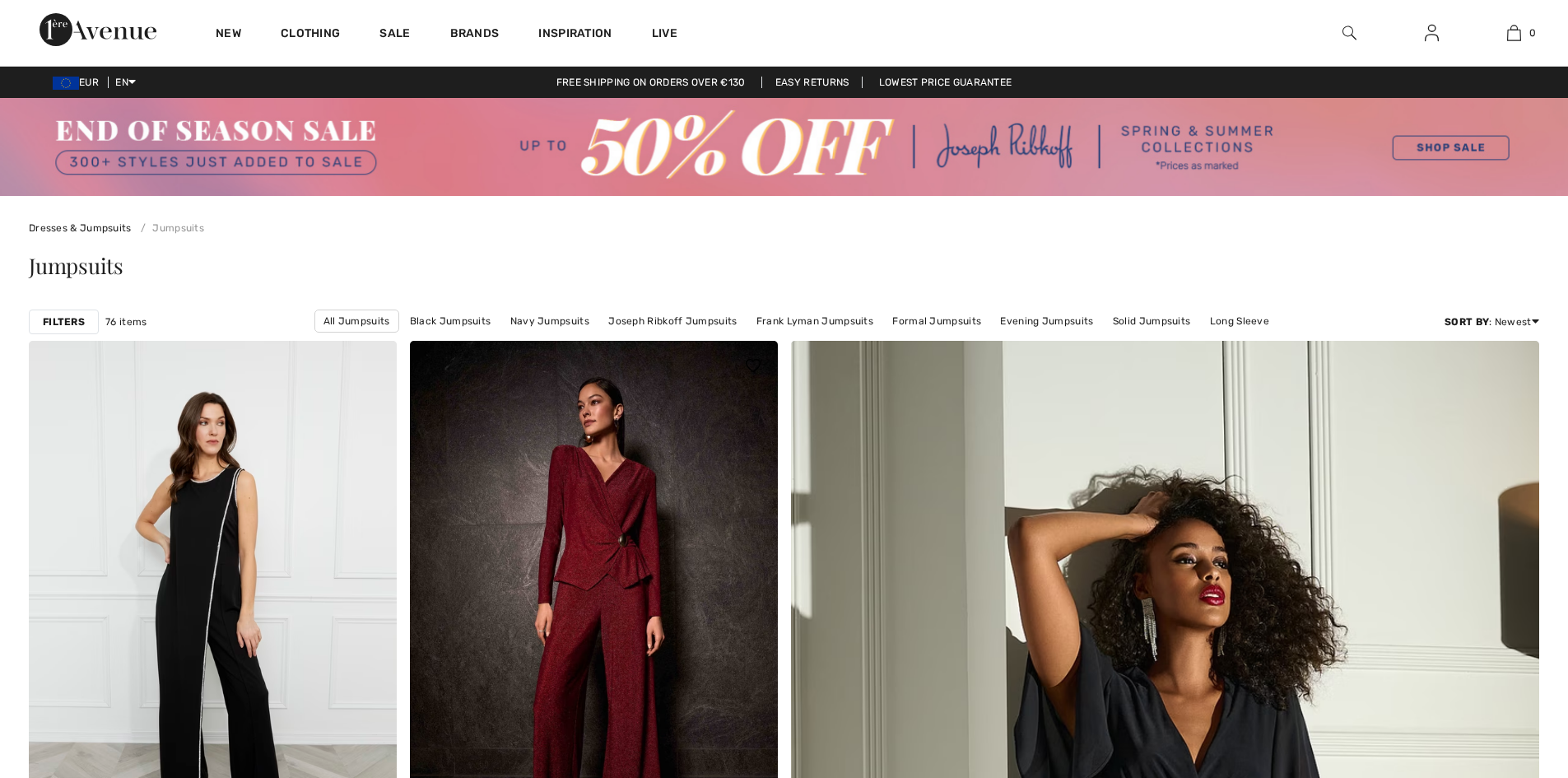 scroll, scrollTop: 0, scrollLeft: 0, axis: both 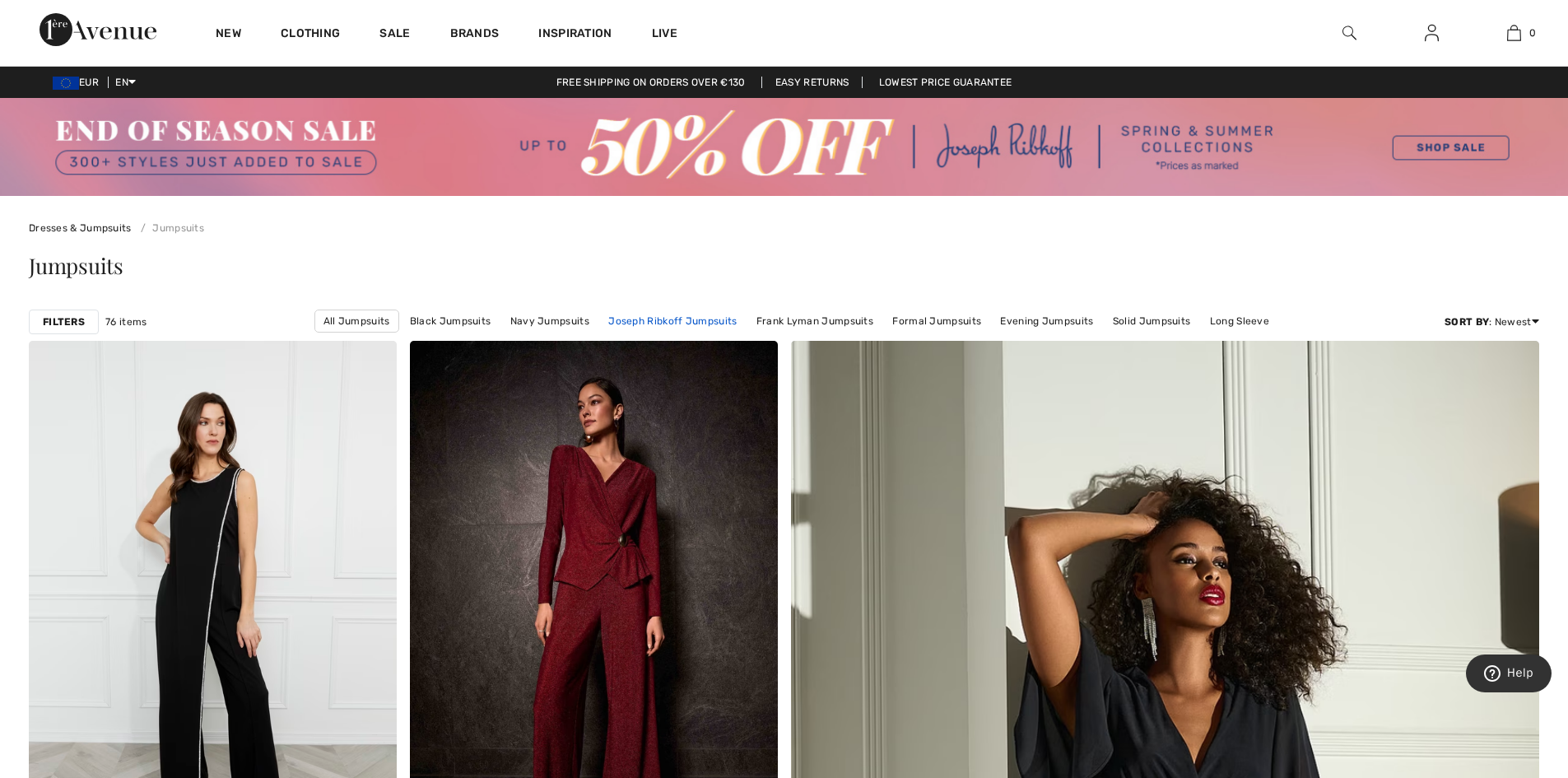 click on "Joseph Ribkoff Jumpsuits" at bounding box center [672, 321] 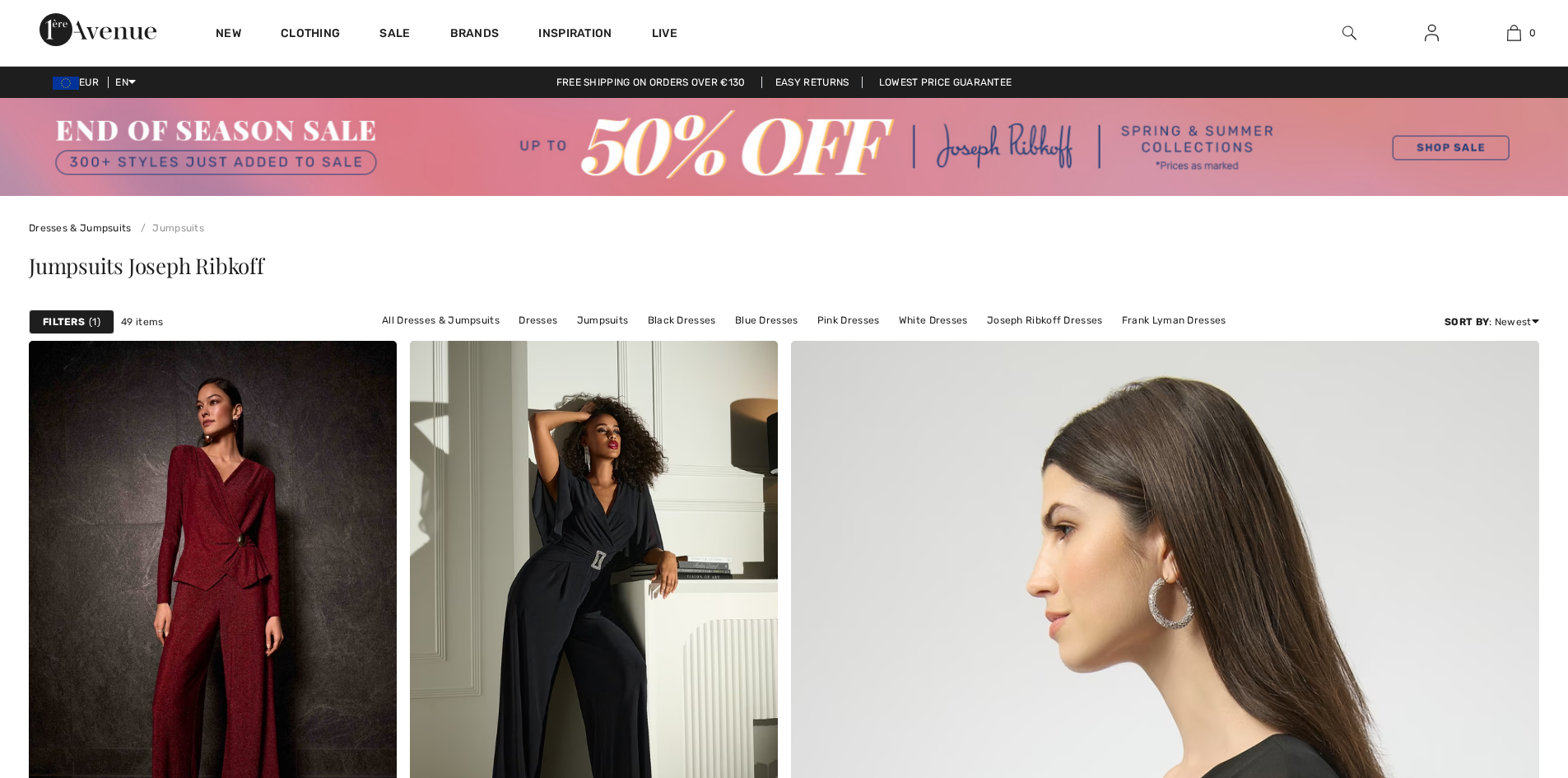 scroll, scrollTop: 54, scrollLeft: 0, axis: vertical 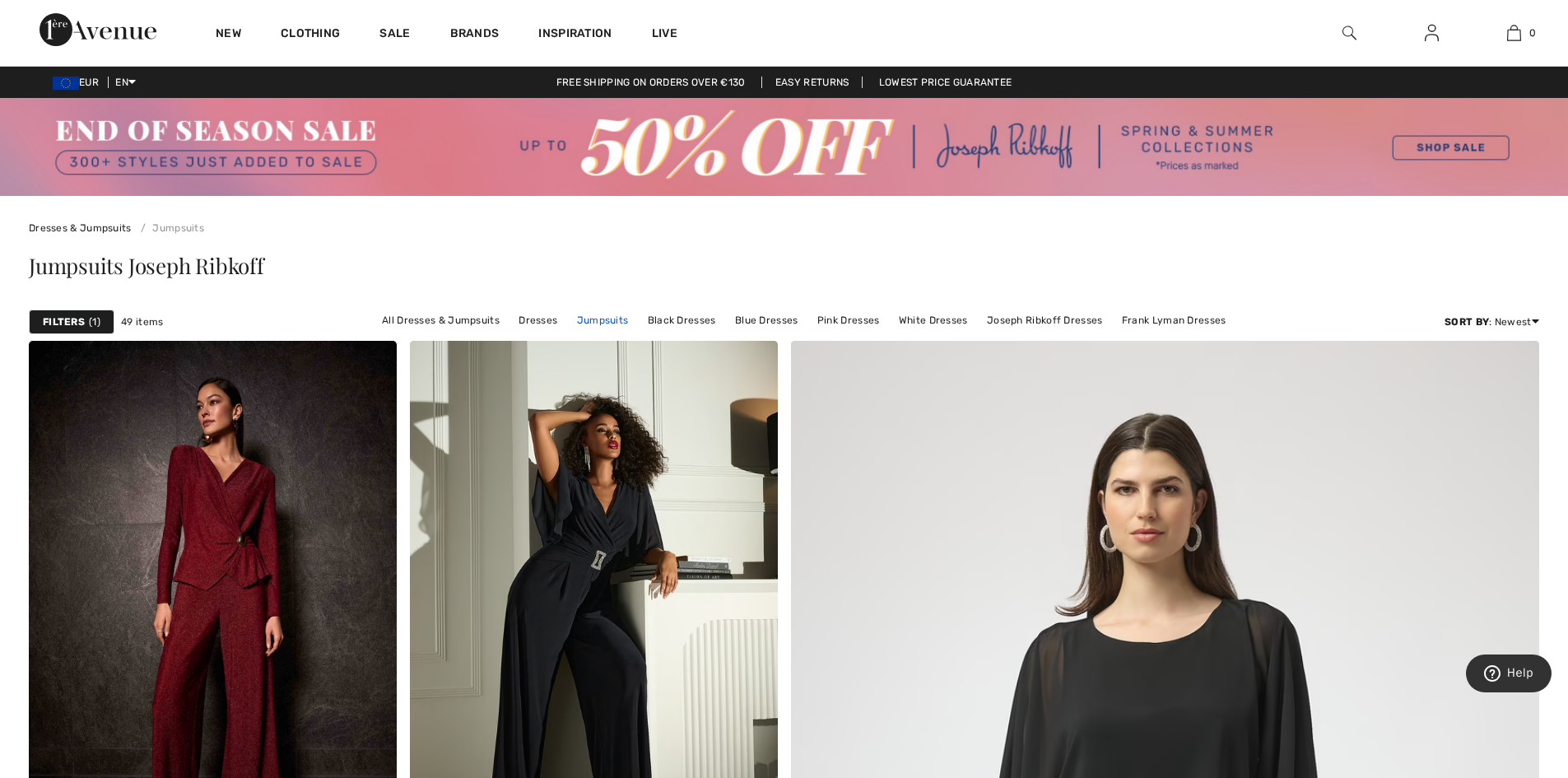 click on "Jumpsuits" at bounding box center [603, 320] 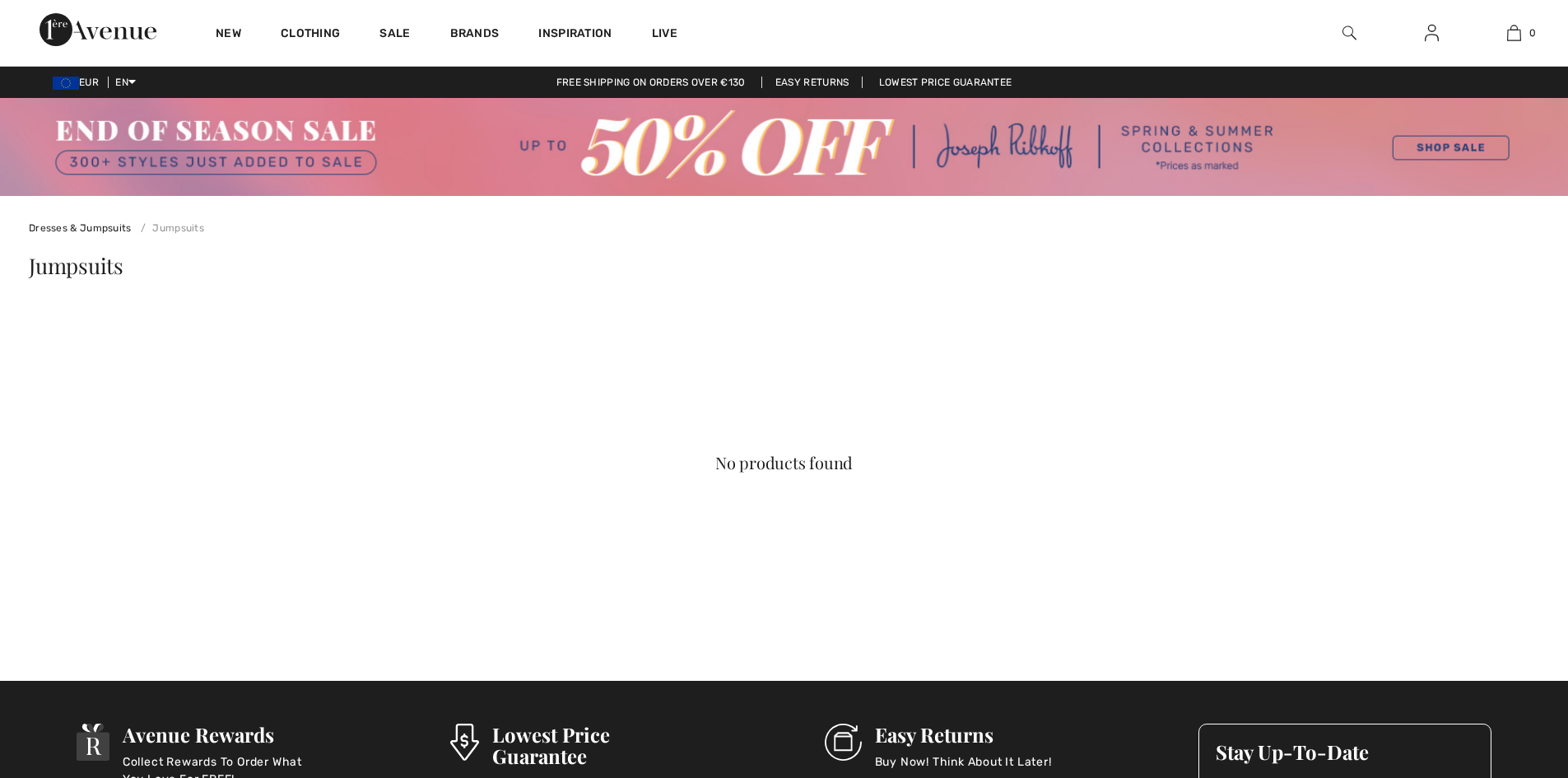 scroll, scrollTop: 0, scrollLeft: 0, axis: both 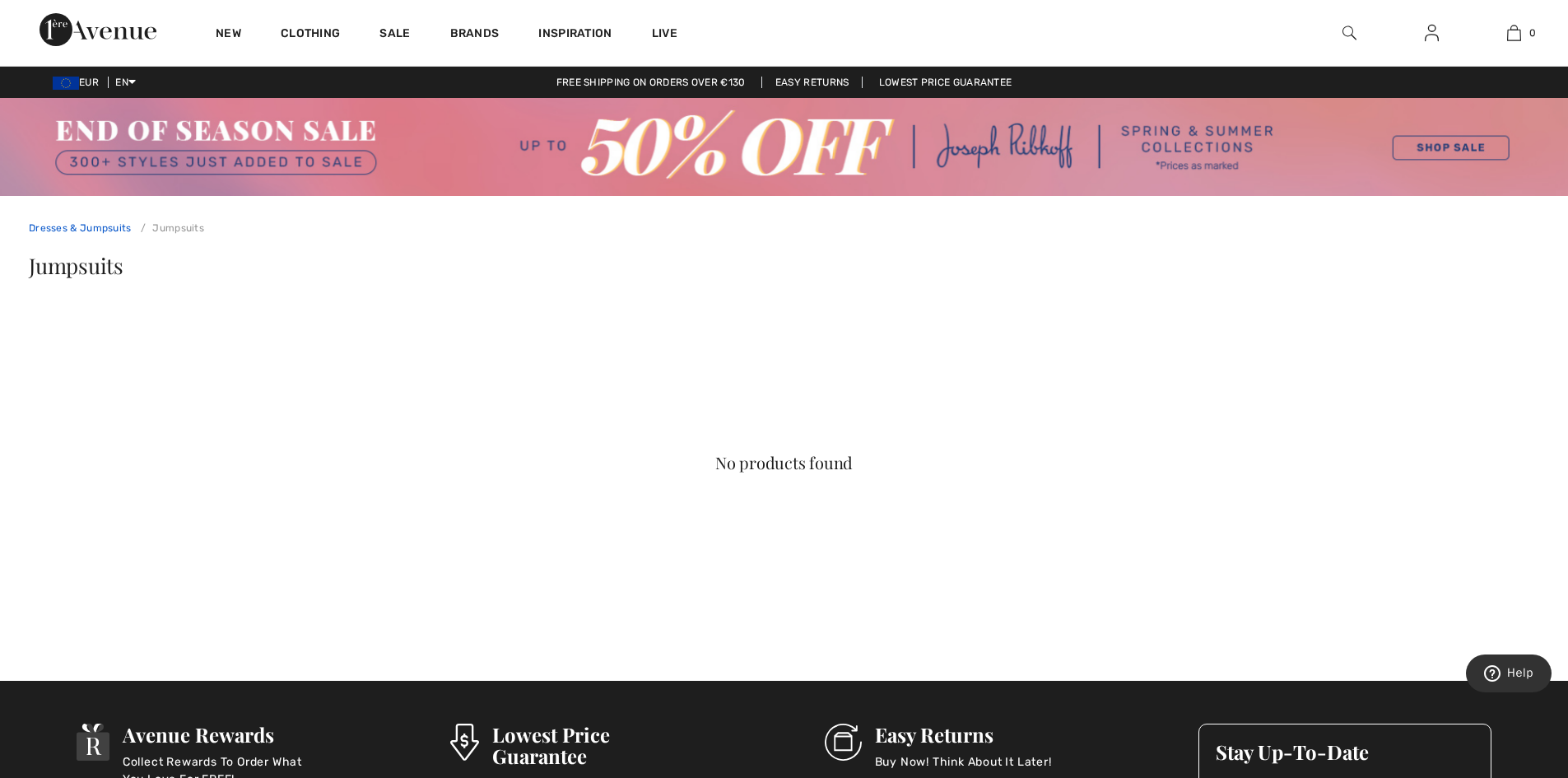 click on "Dresses & Jumpsuits" at bounding box center (80, 228) 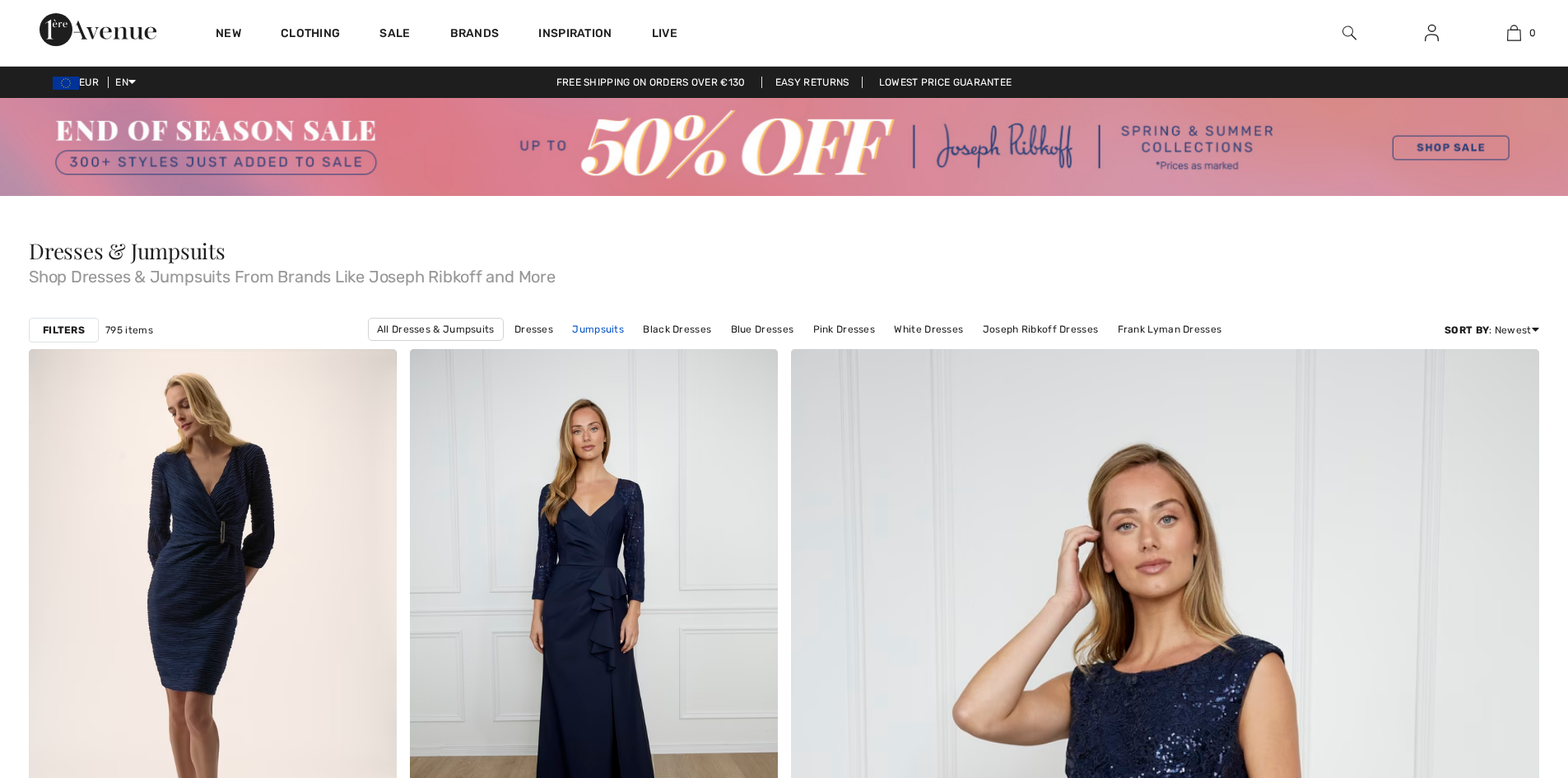 scroll, scrollTop: 0, scrollLeft: 0, axis: both 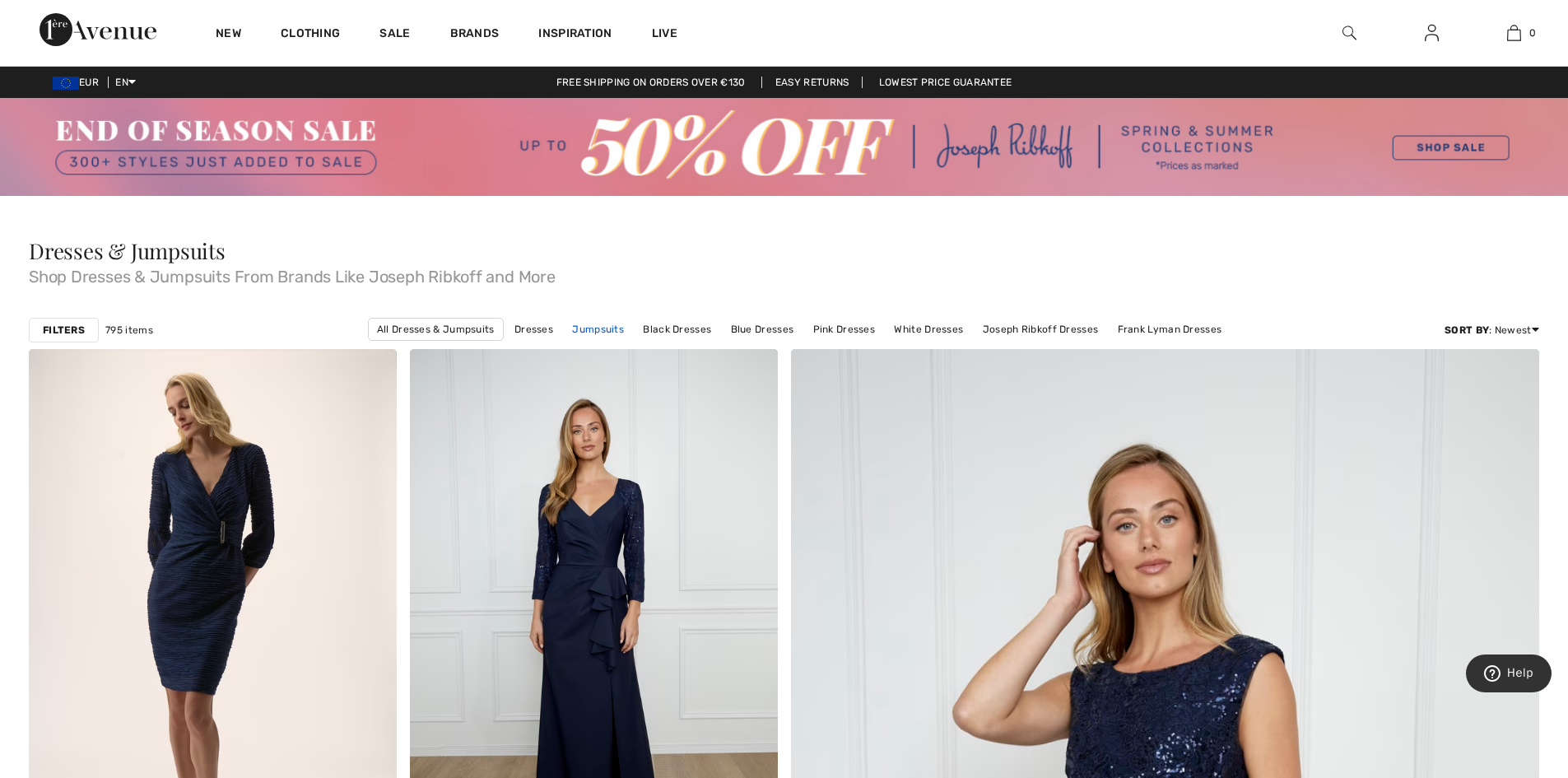 click on "Jumpsuits" at bounding box center (598, 329) 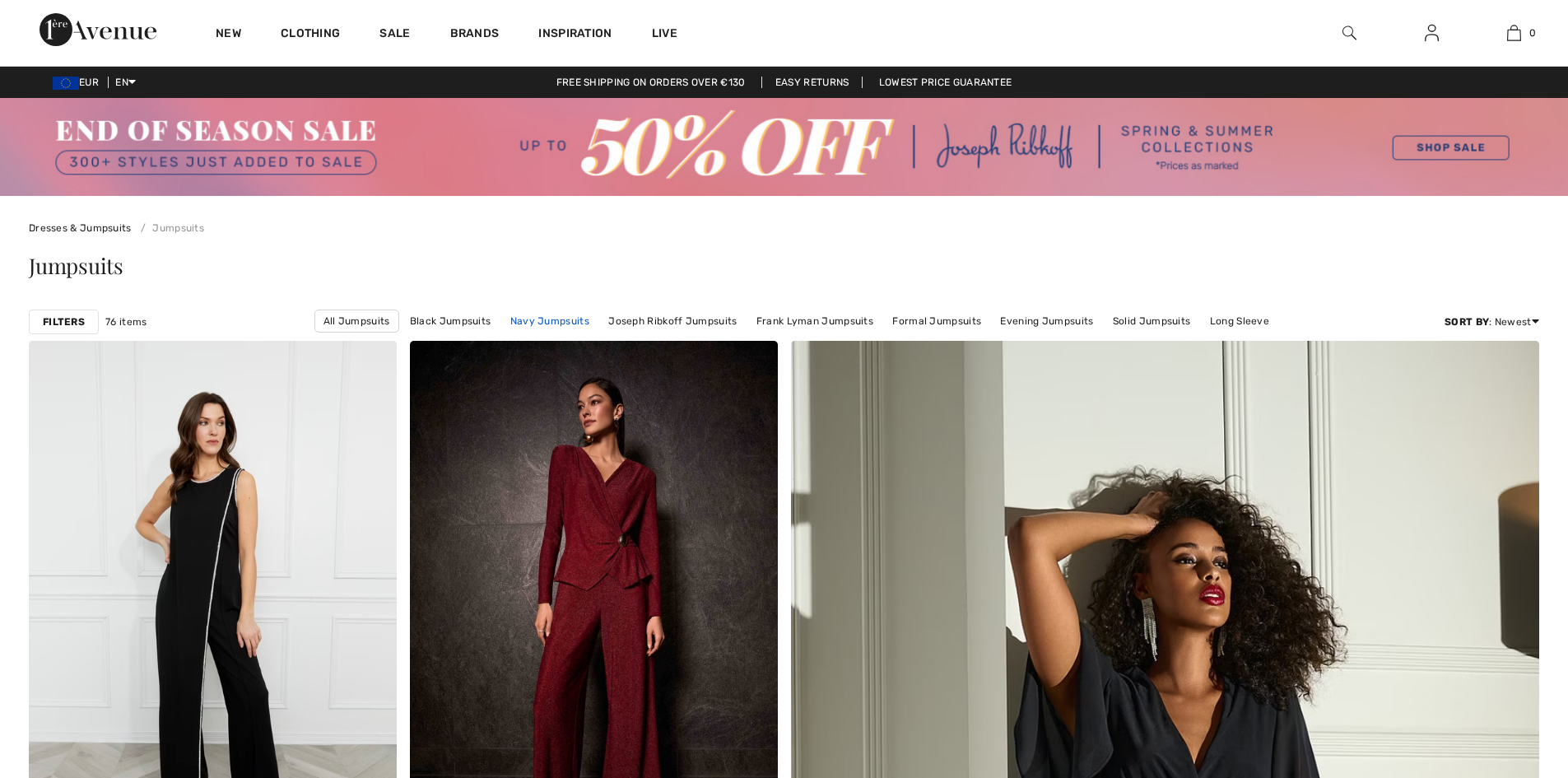 scroll, scrollTop: 0, scrollLeft: 0, axis: both 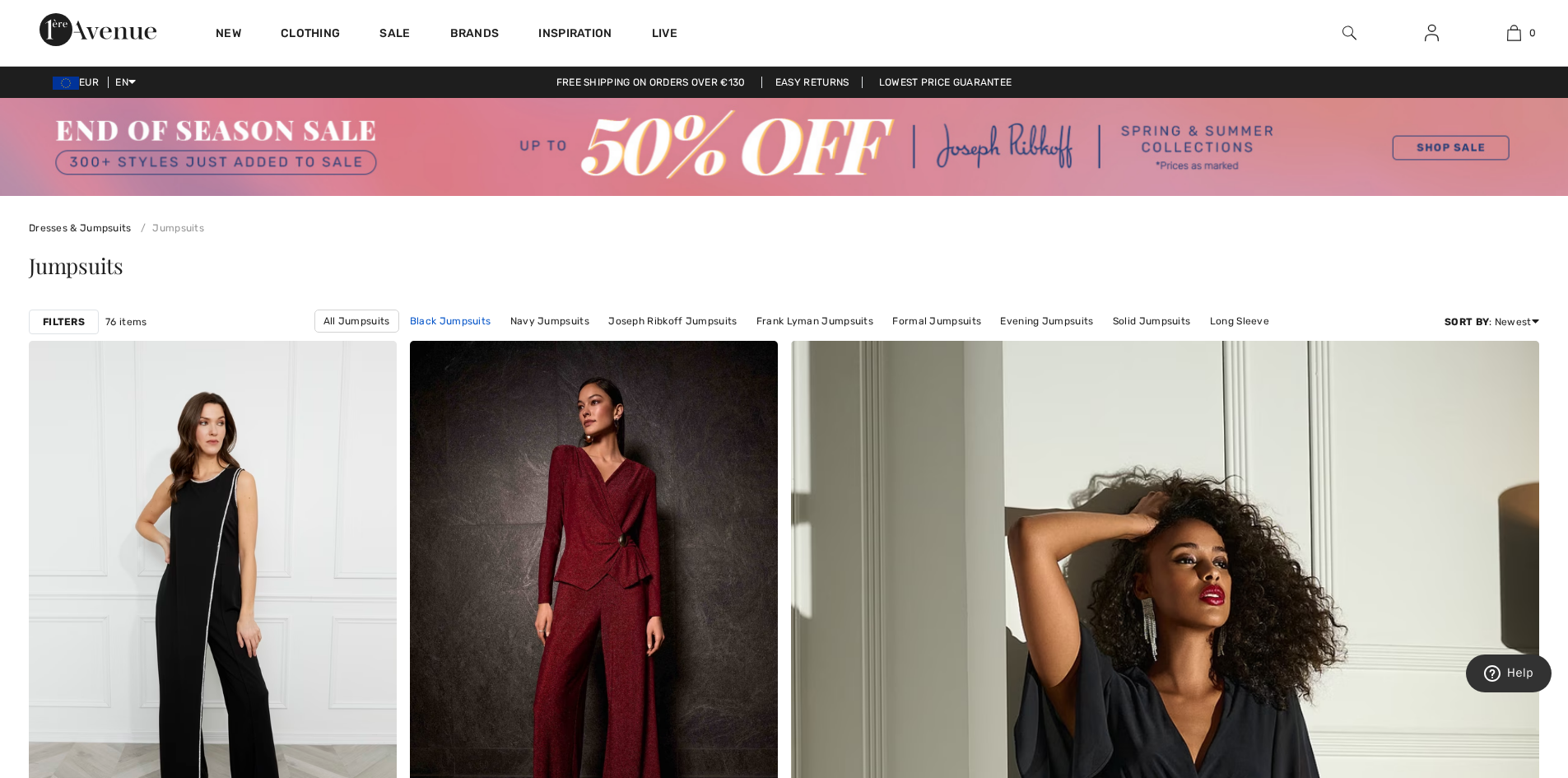 click on "Black Jumpsuits" at bounding box center [450, 321] 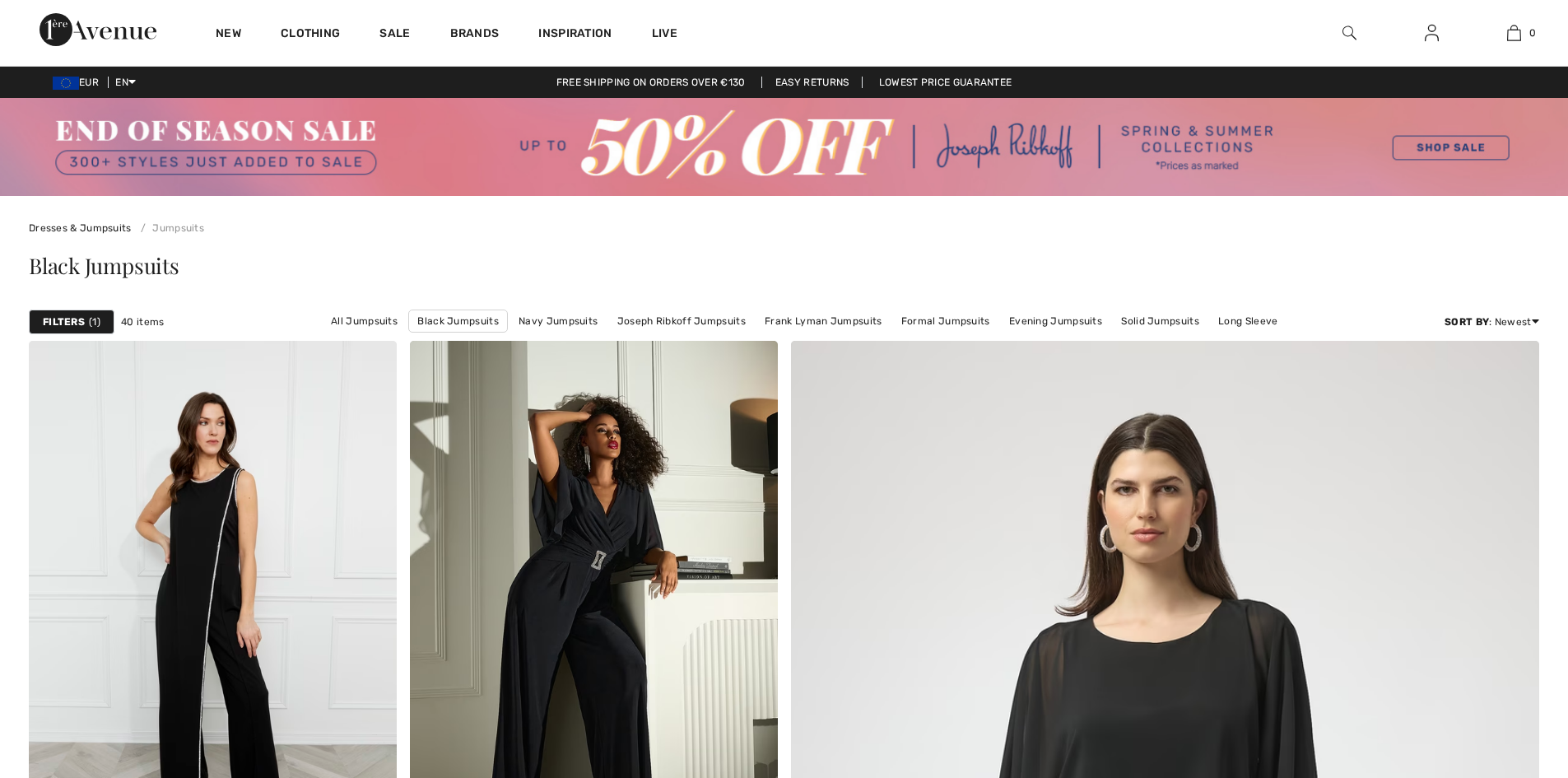 scroll, scrollTop: 0, scrollLeft: 0, axis: both 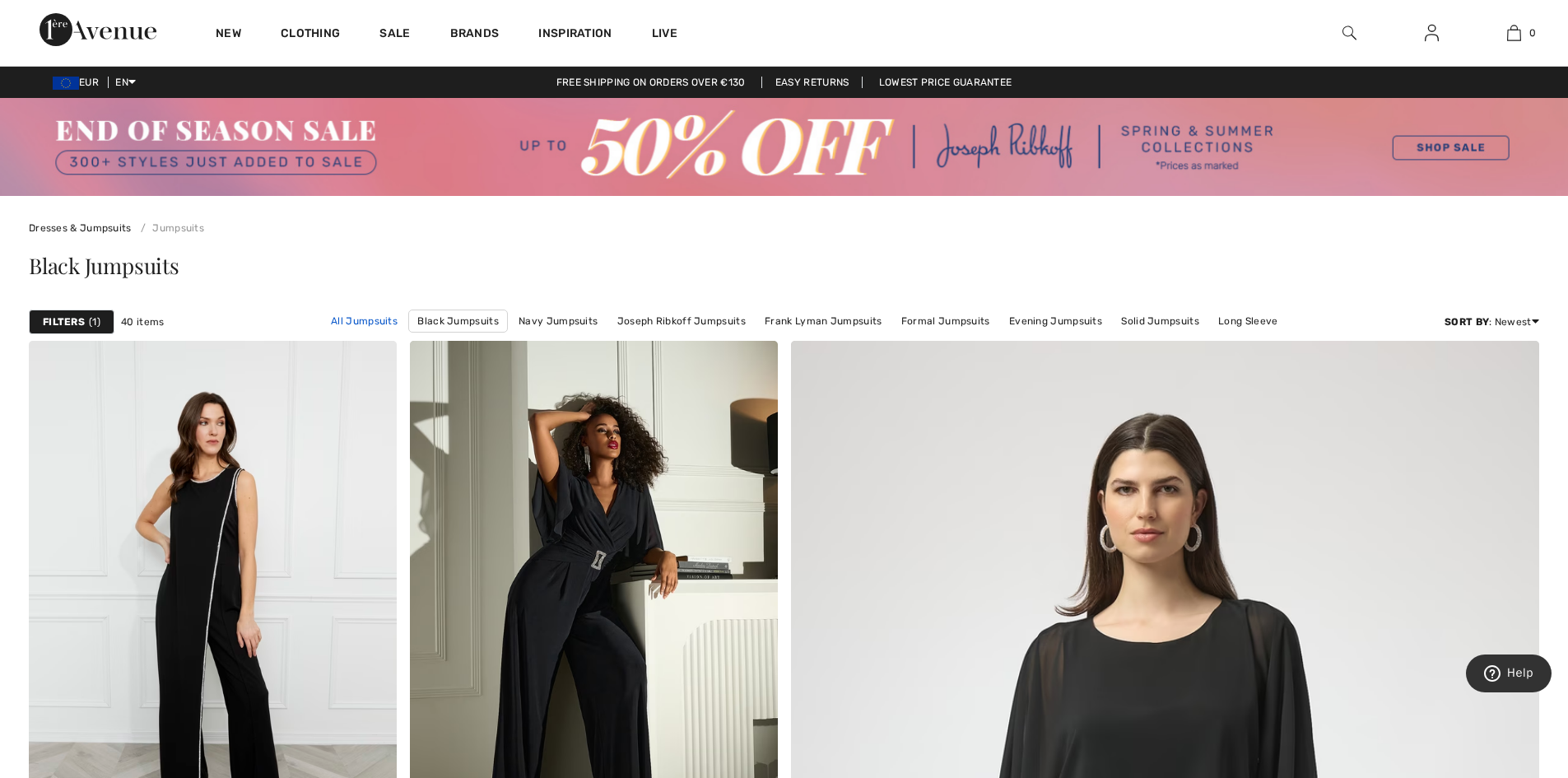 click on "All Jumpsuits" at bounding box center (364, 321) 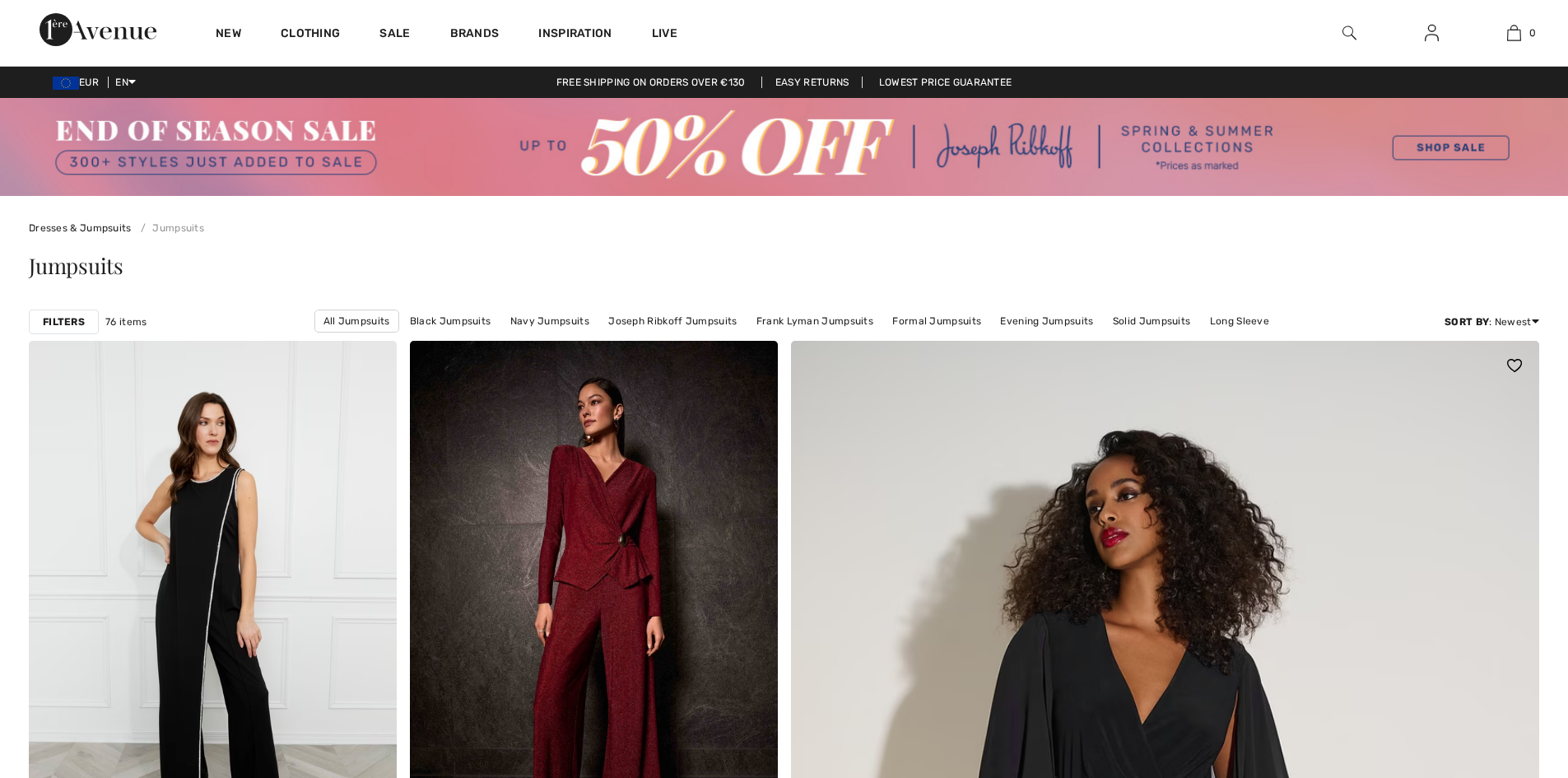 scroll, scrollTop: 0, scrollLeft: 0, axis: both 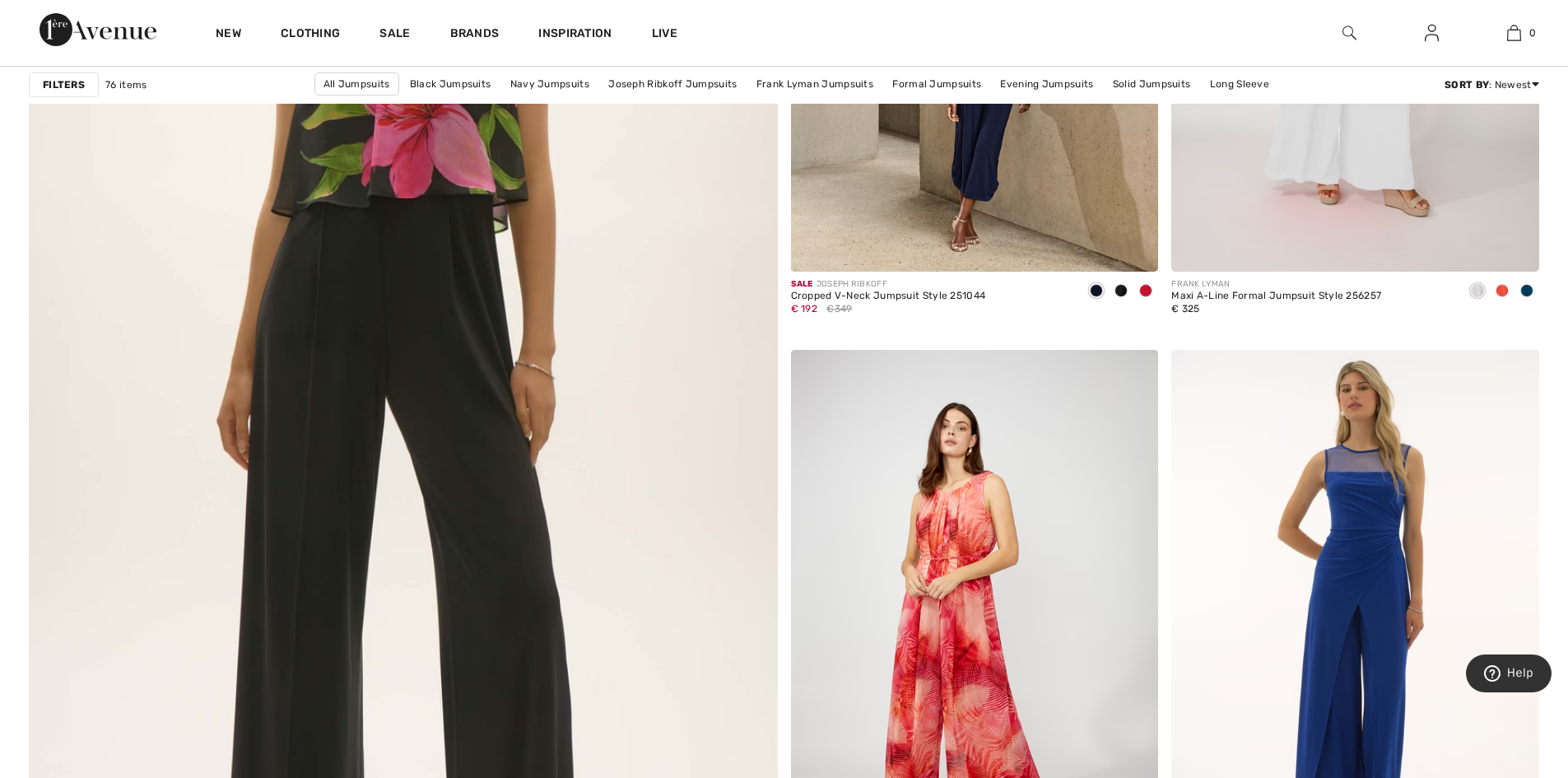 click at bounding box center (402, 394) 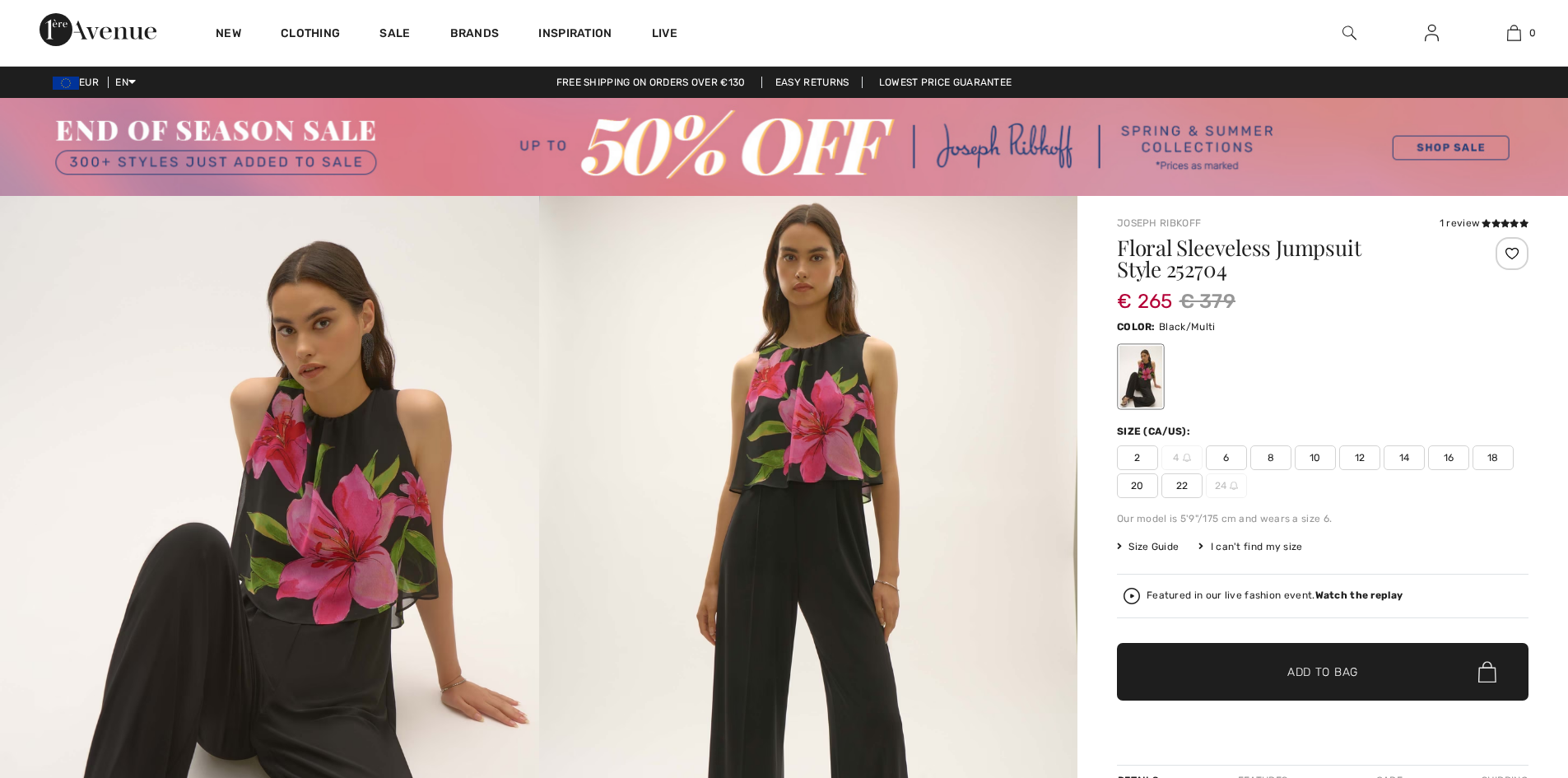 scroll, scrollTop: 0, scrollLeft: 0, axis: both 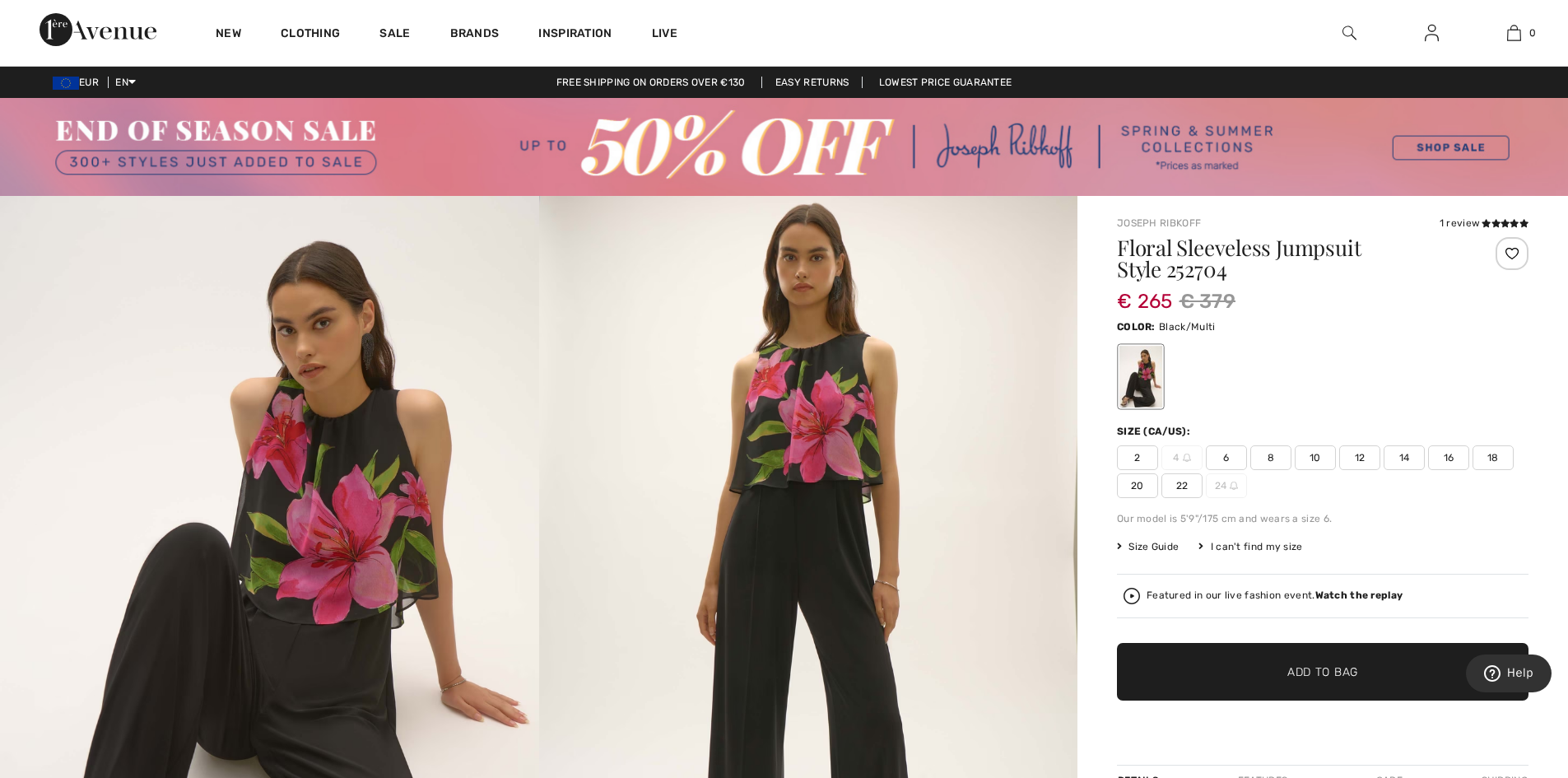 click on "8" at bounding box center [1271, 458] 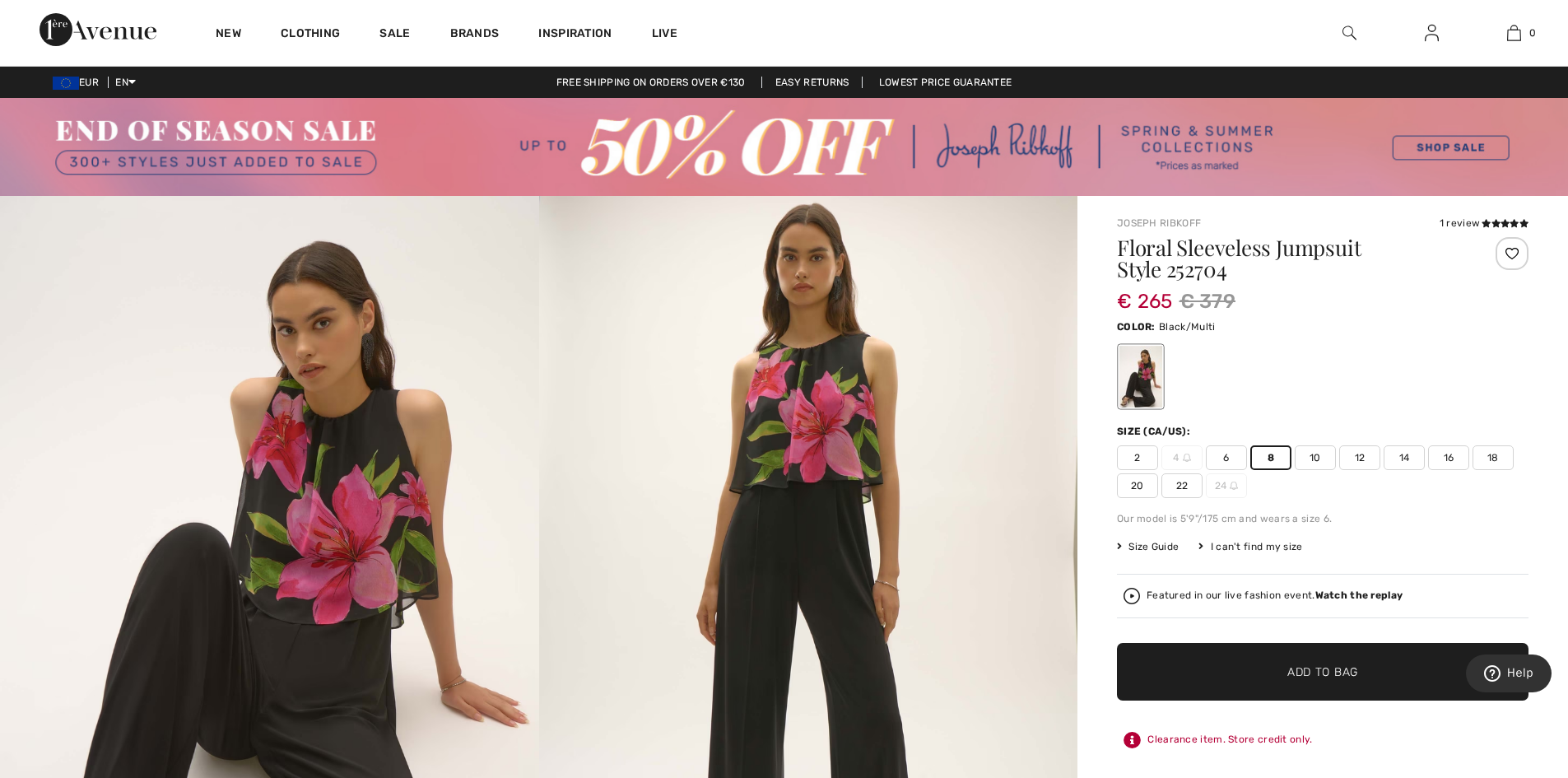 click on "Add to Bag" at bounding box center [1323, 672] 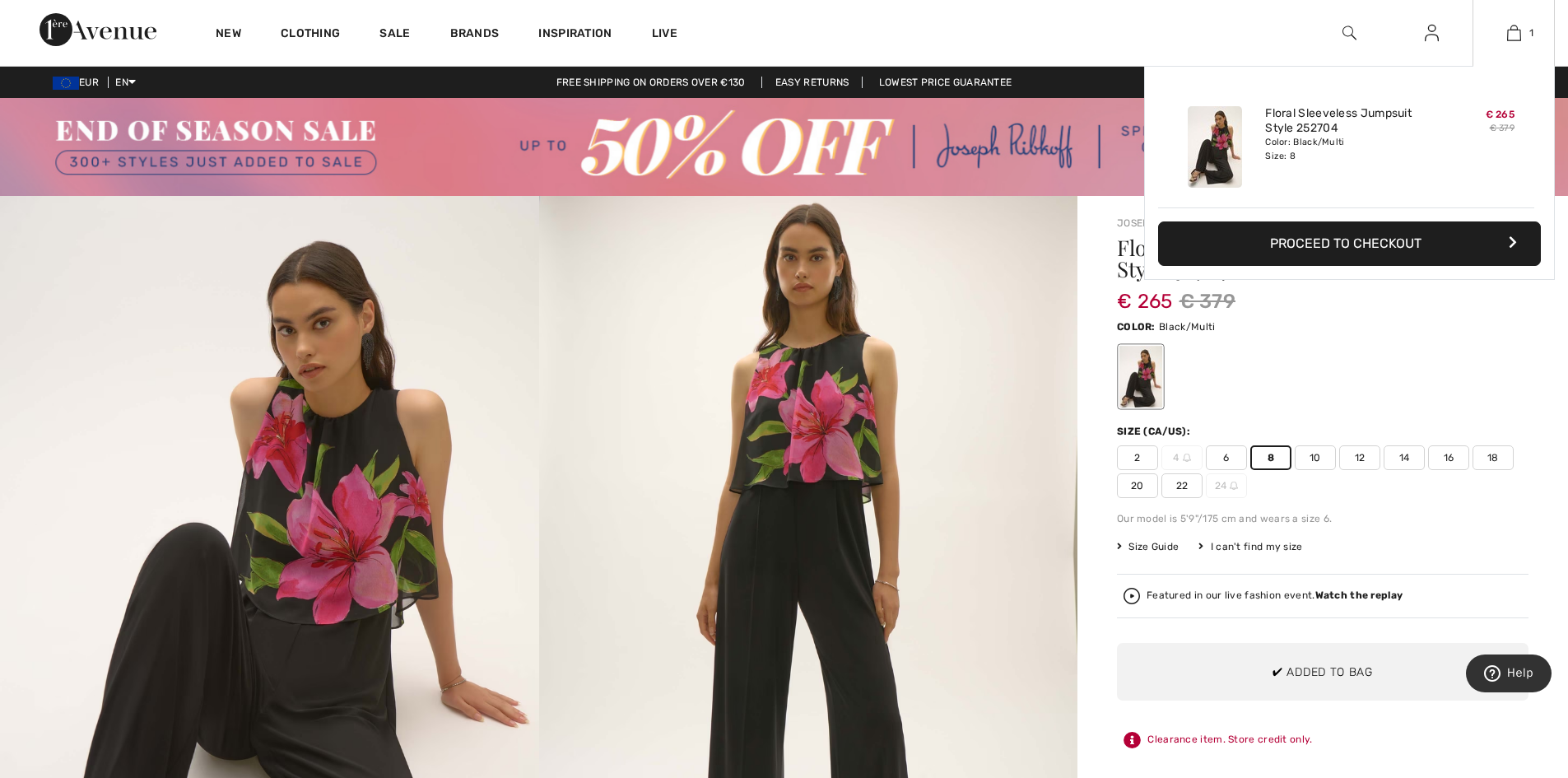 drag, startPoint x: 1527, startPoint y: 35, endPoint x: 1506, endPoint y: 17, distance: 27.658633 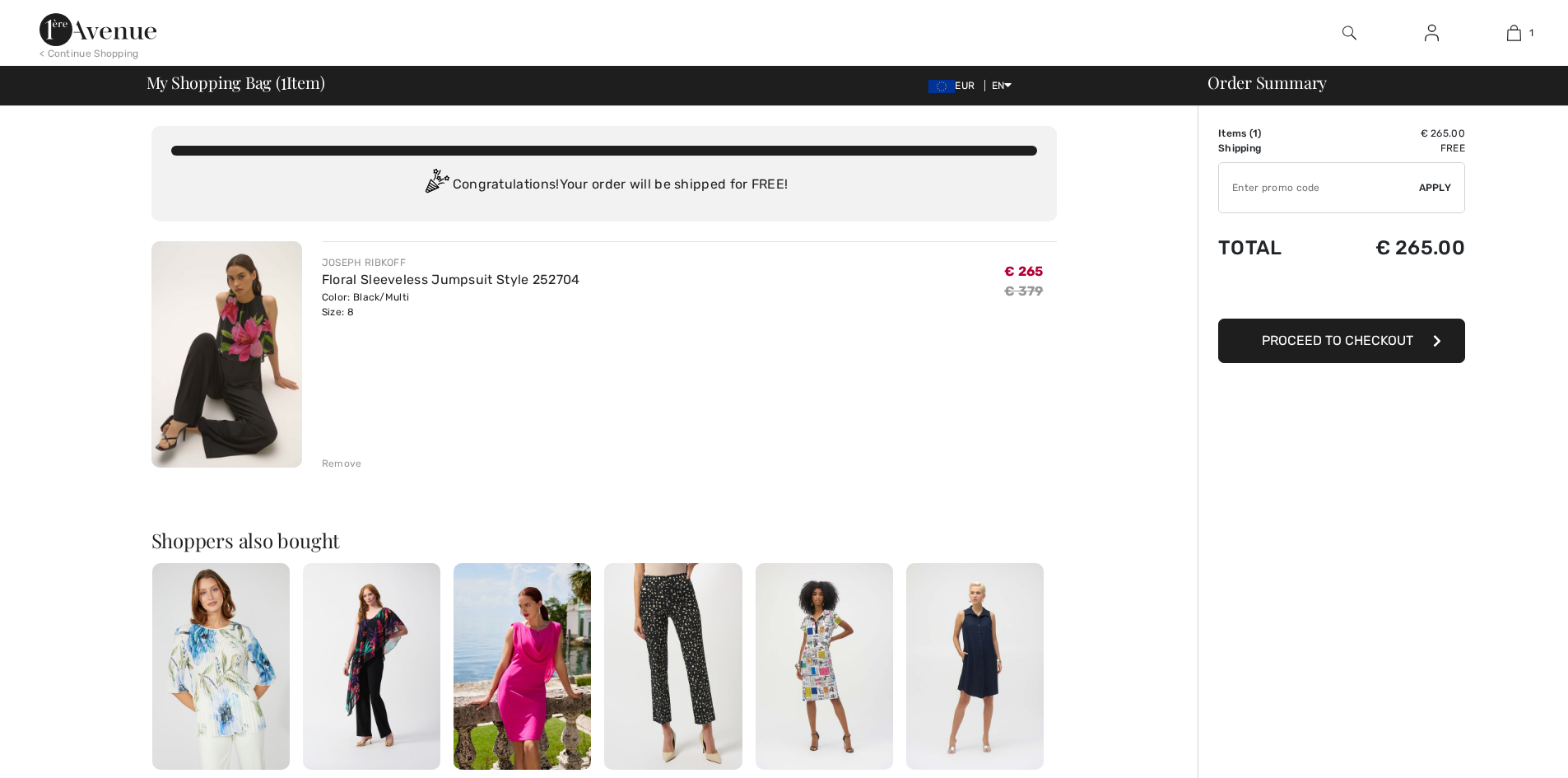 scroll, scrollTop: 0, scrollLeft: 0, axis: both 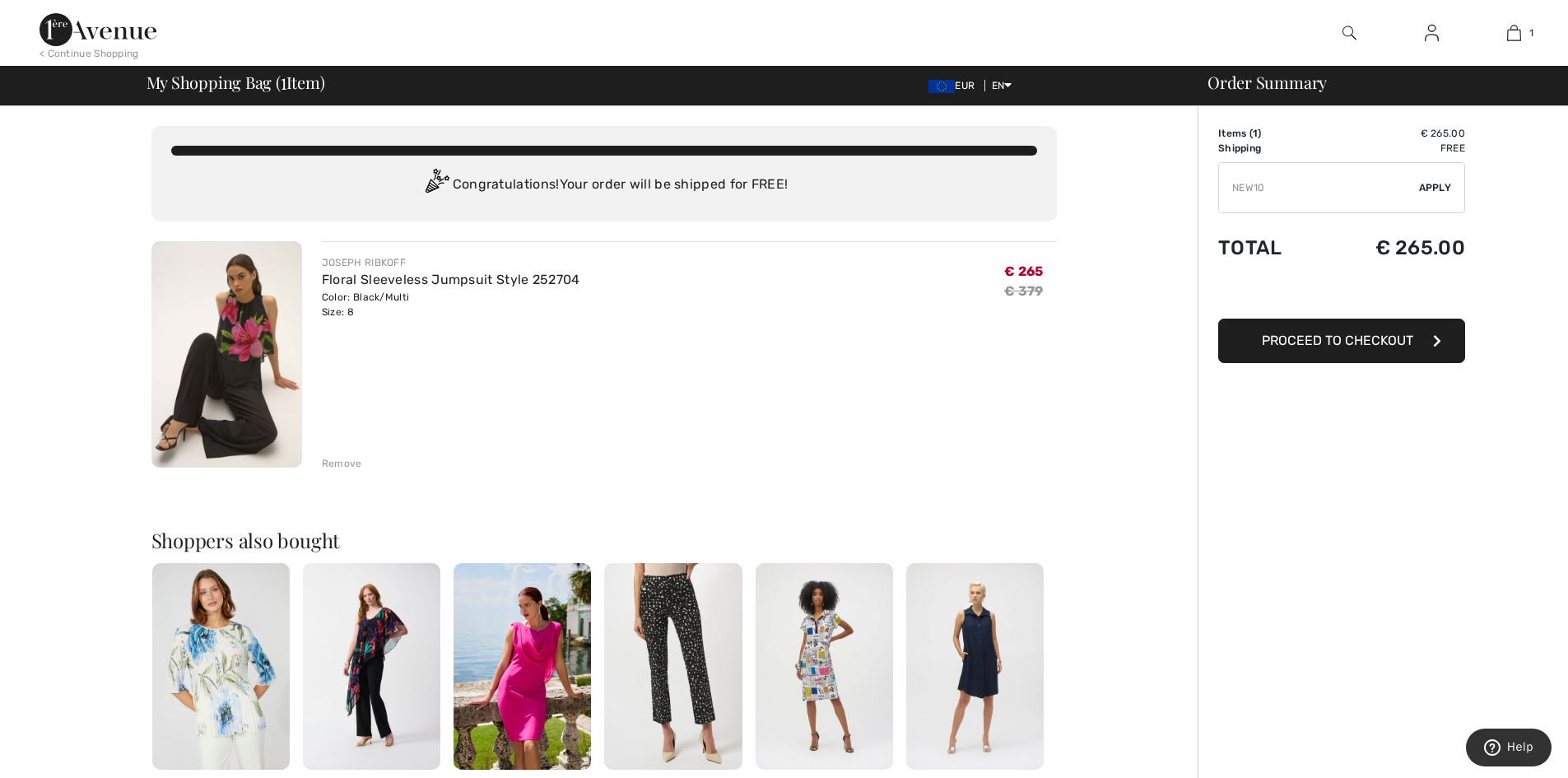 type on "NEW10" 